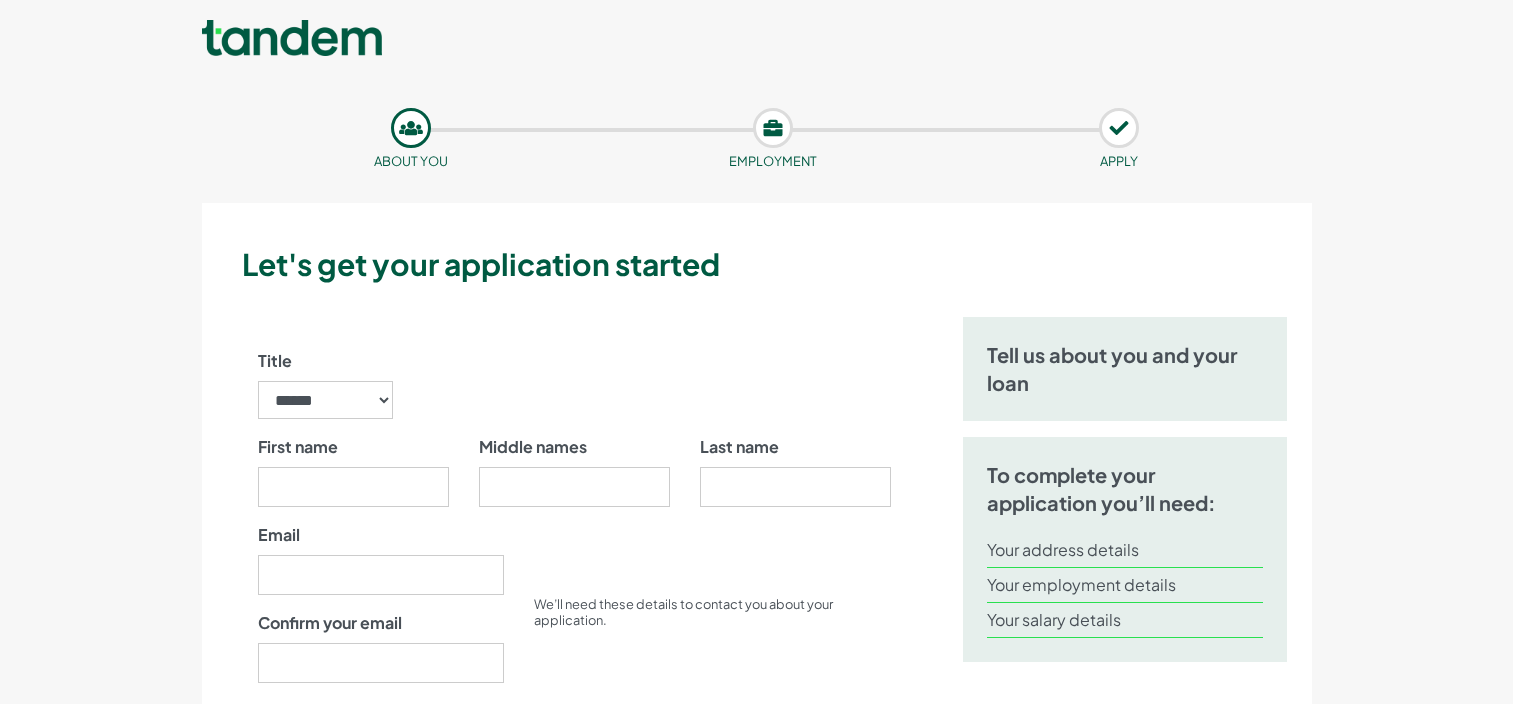 scroll, scrollTop: 0, scrollLeft: 0, axis: both 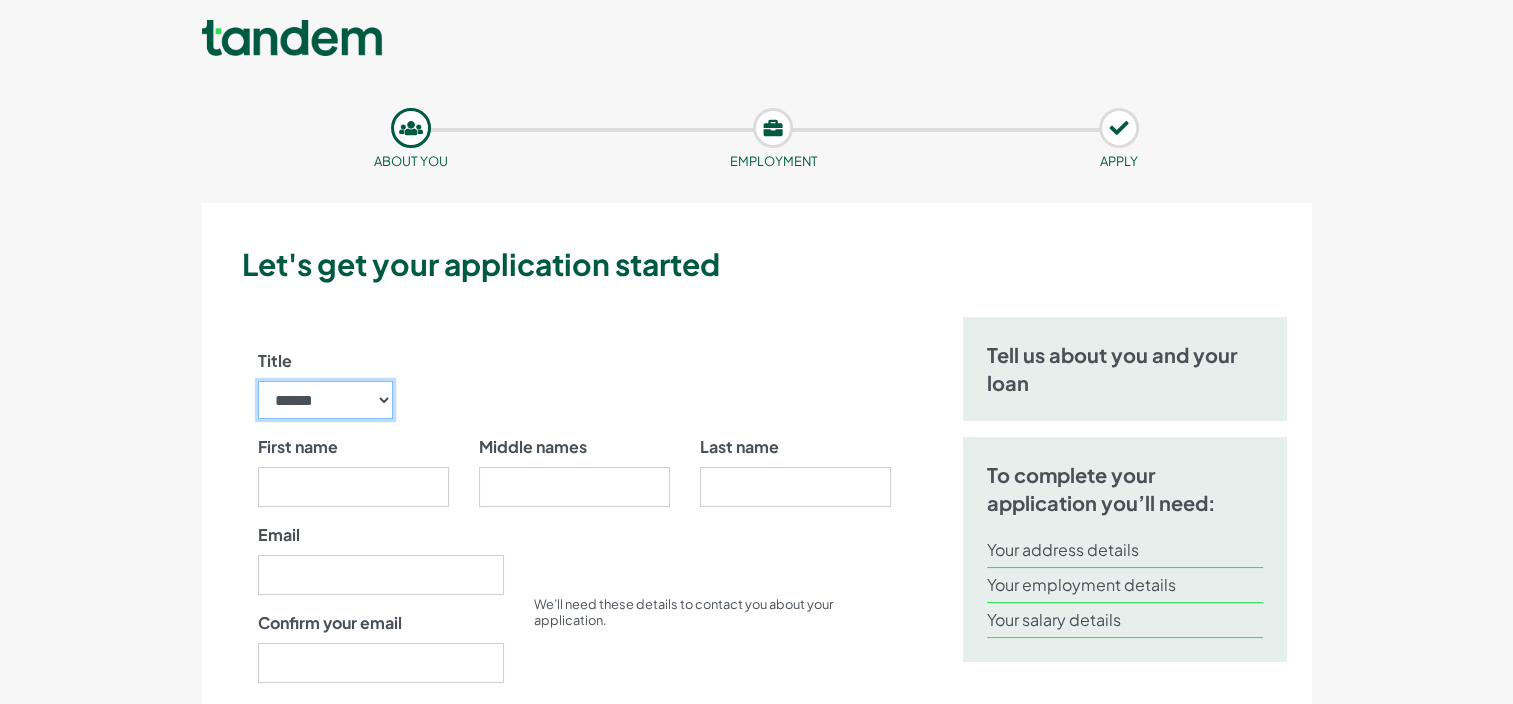 click on "******
**
***
****
**
**
****" at bounding box center (326, 400) 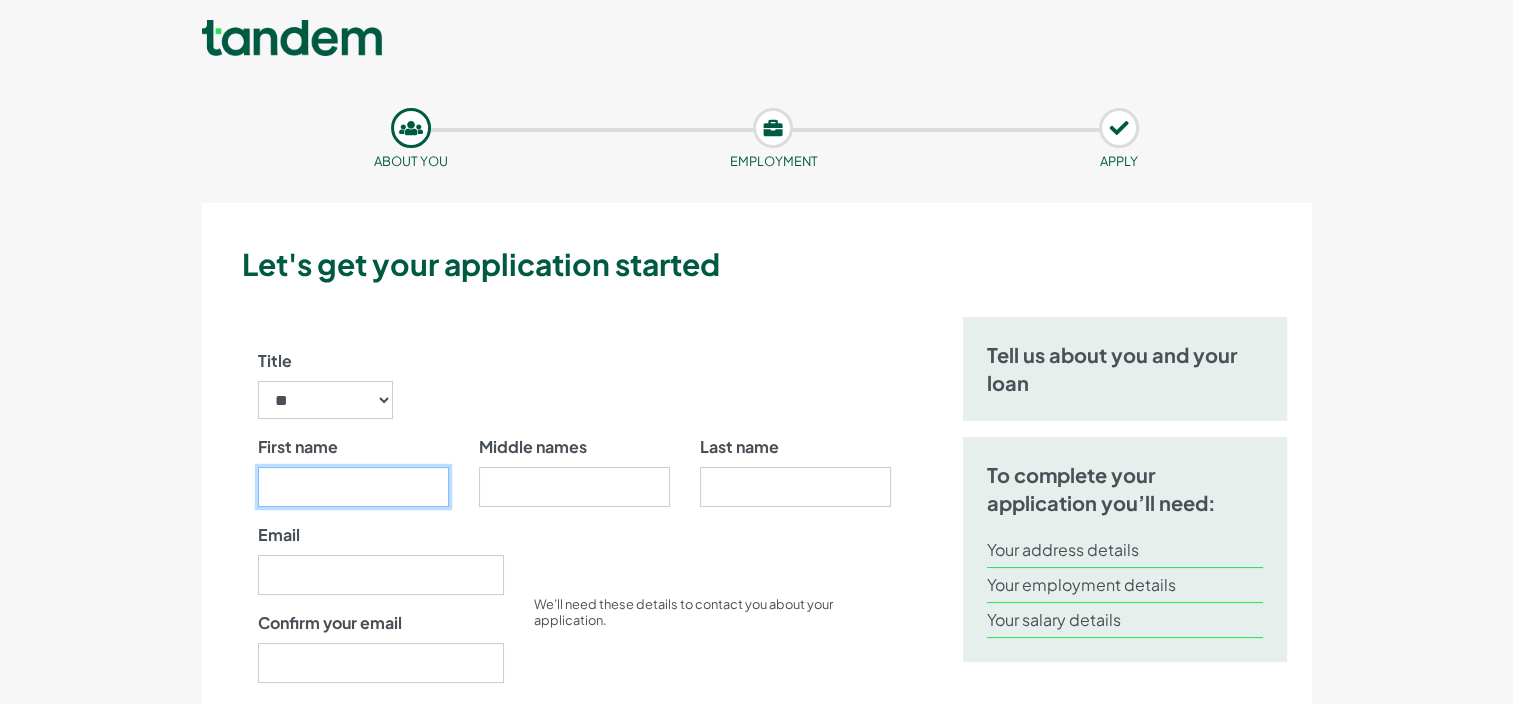 click on "First name" at bounding box center [353, 487] 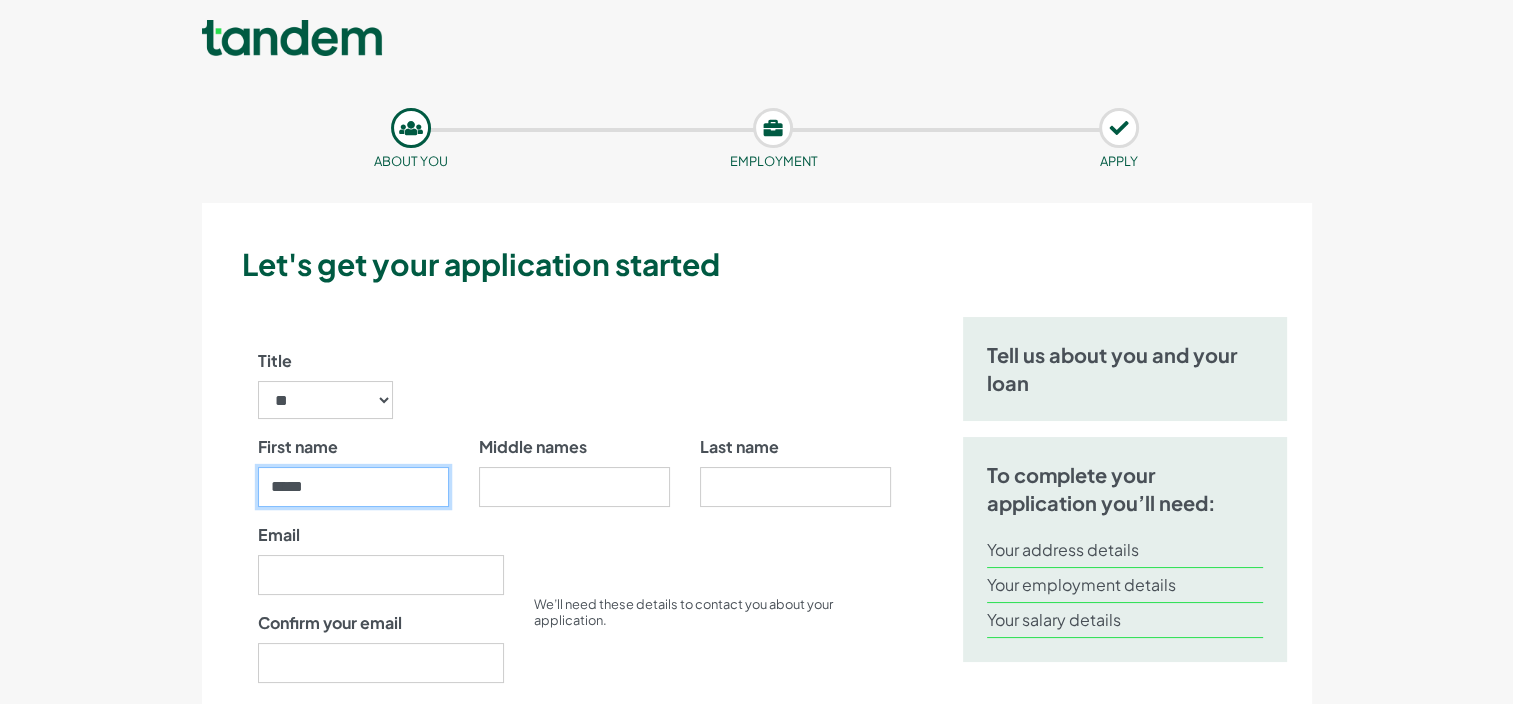 type on "*****" 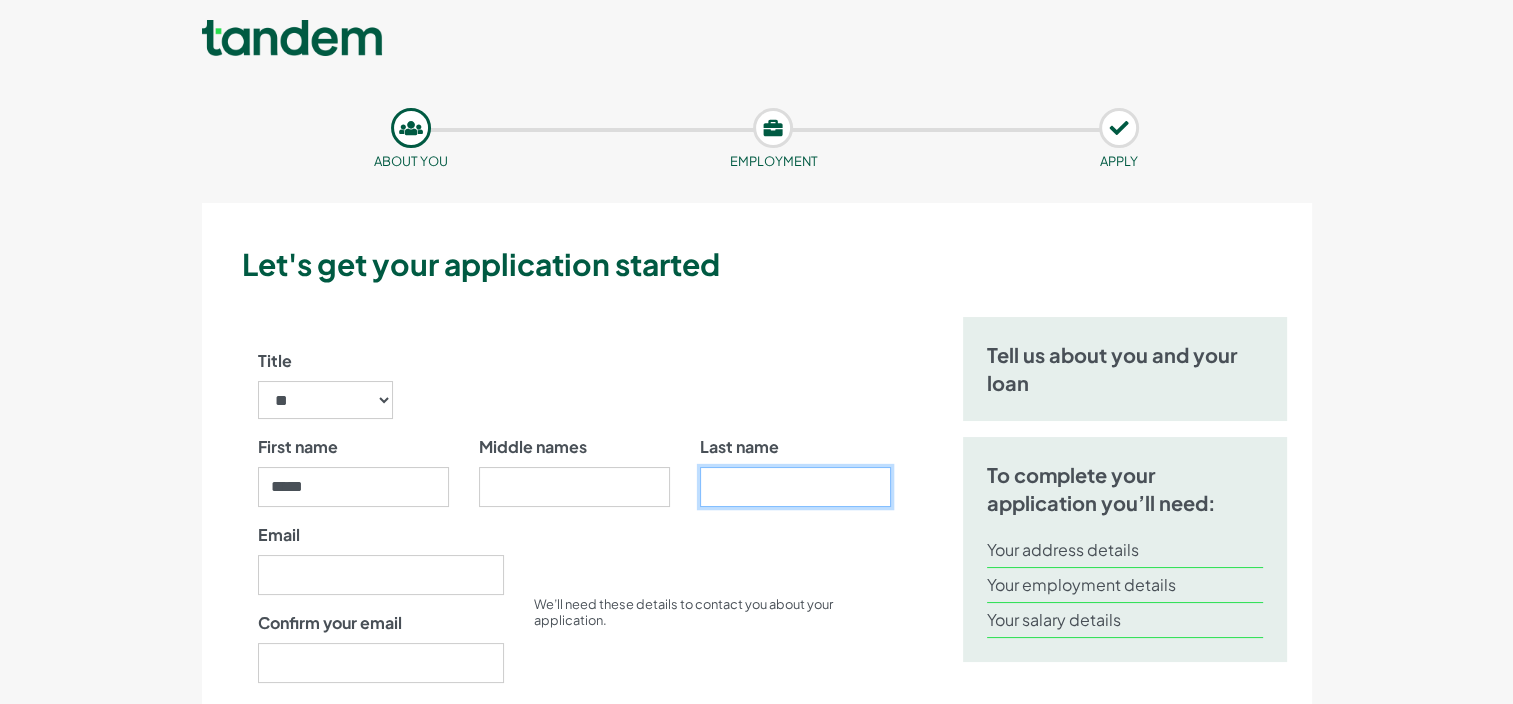 click on "Last name" at bounding box center [795, 487] 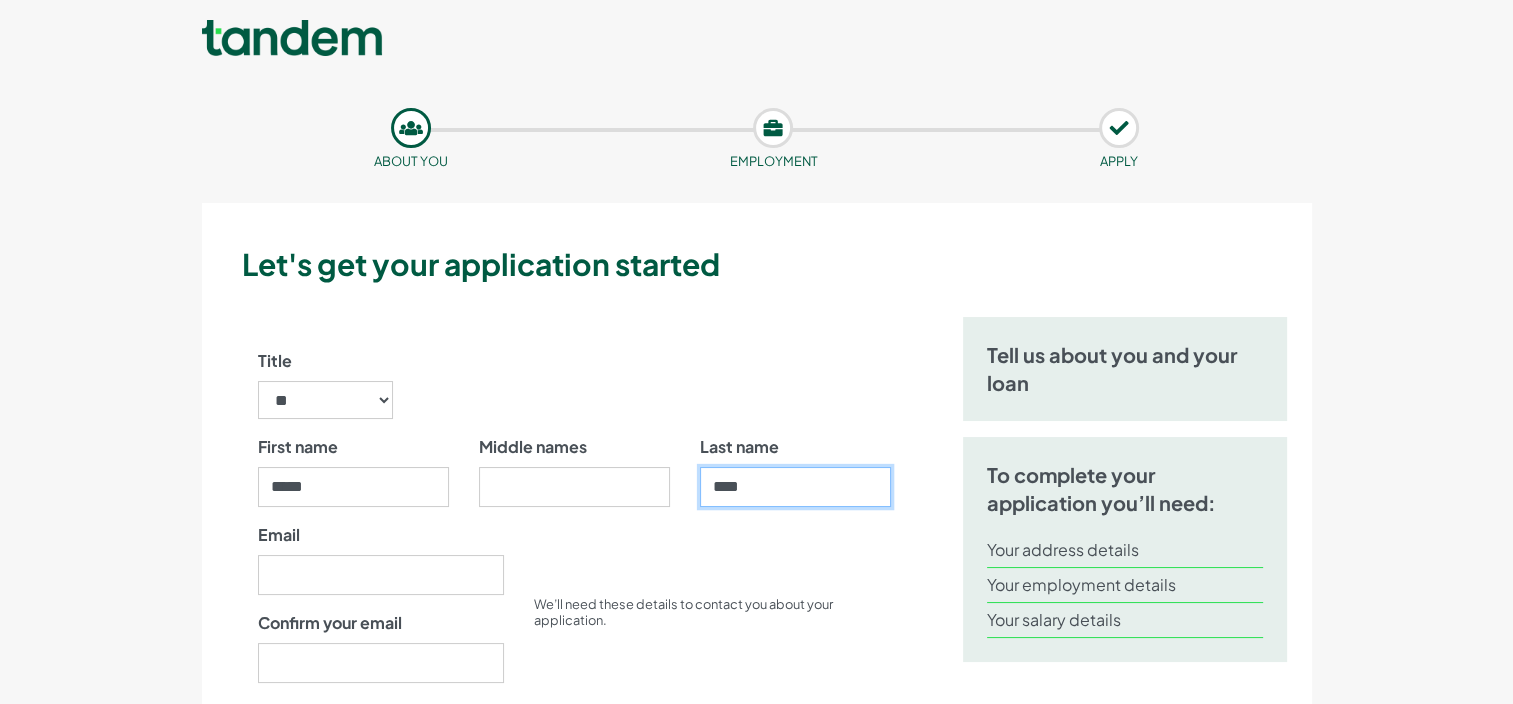 type on "****" 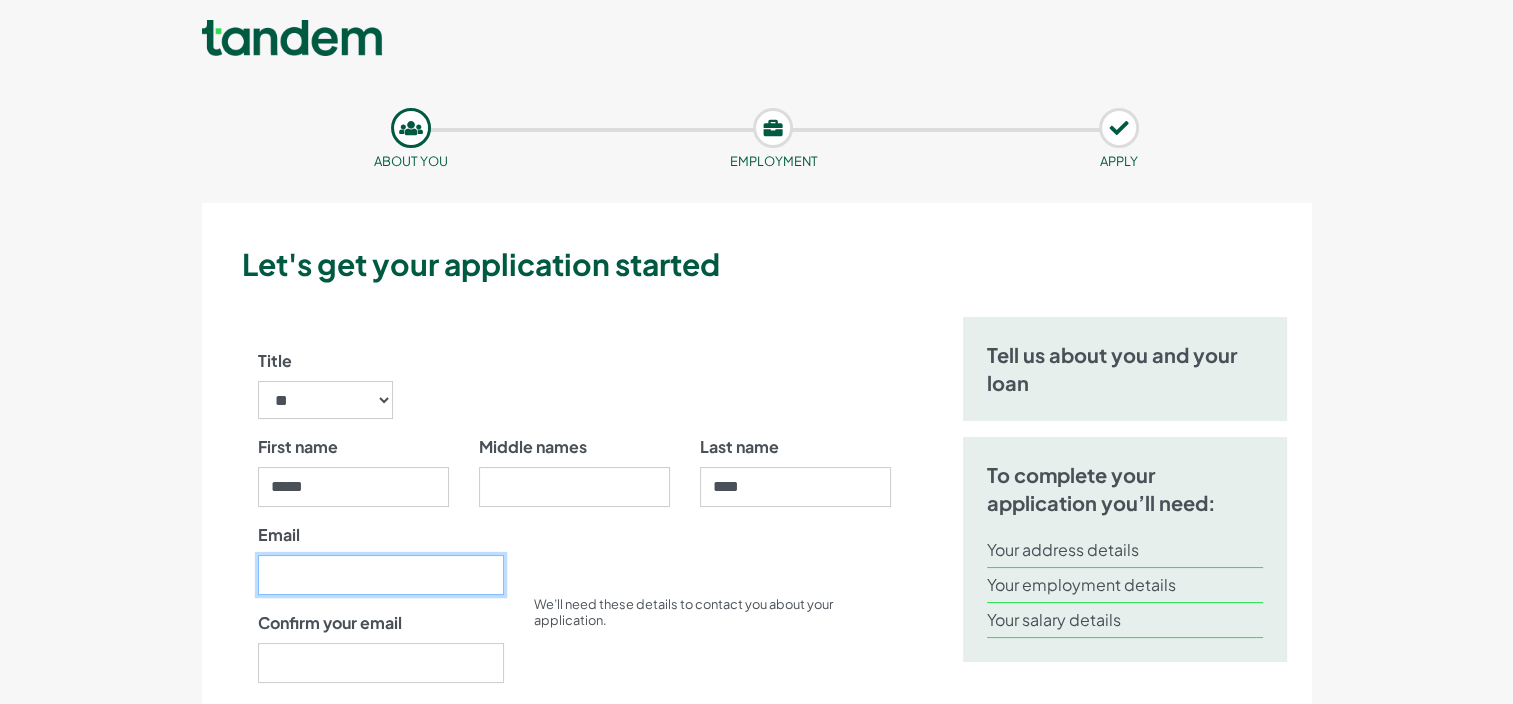 click on "Email" at bounding box center (381, 575) 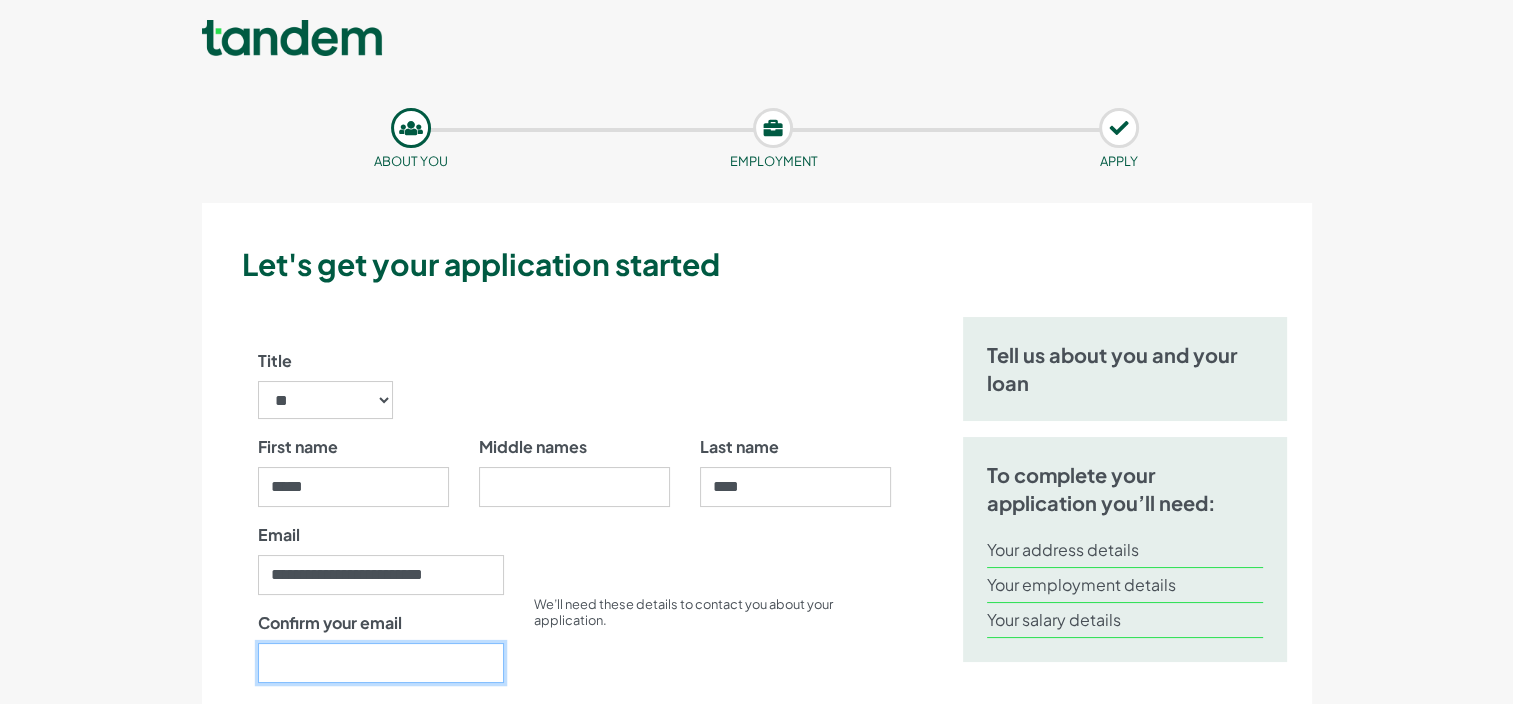 type on "**********" 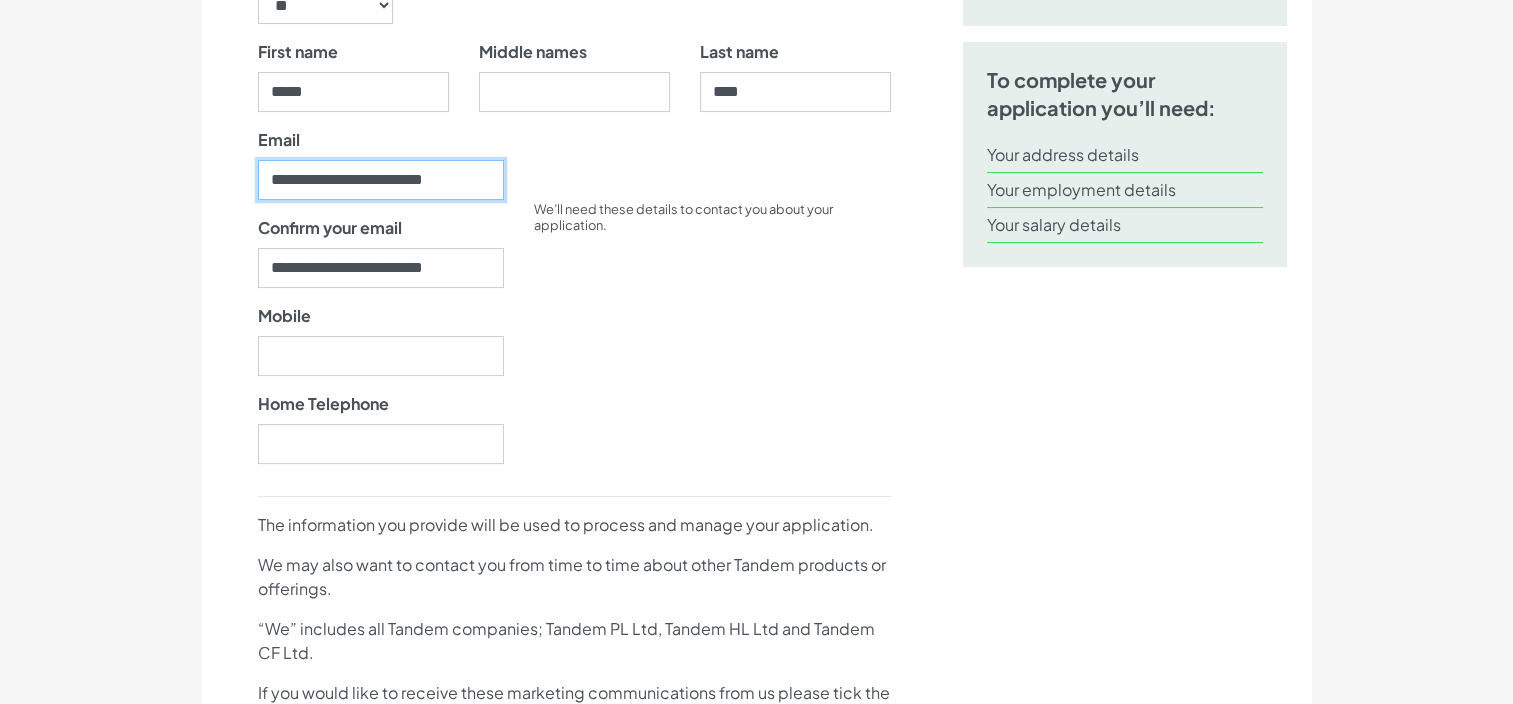 scroll, scrollTop: 400, scrollLeft: 0, axis: vertical 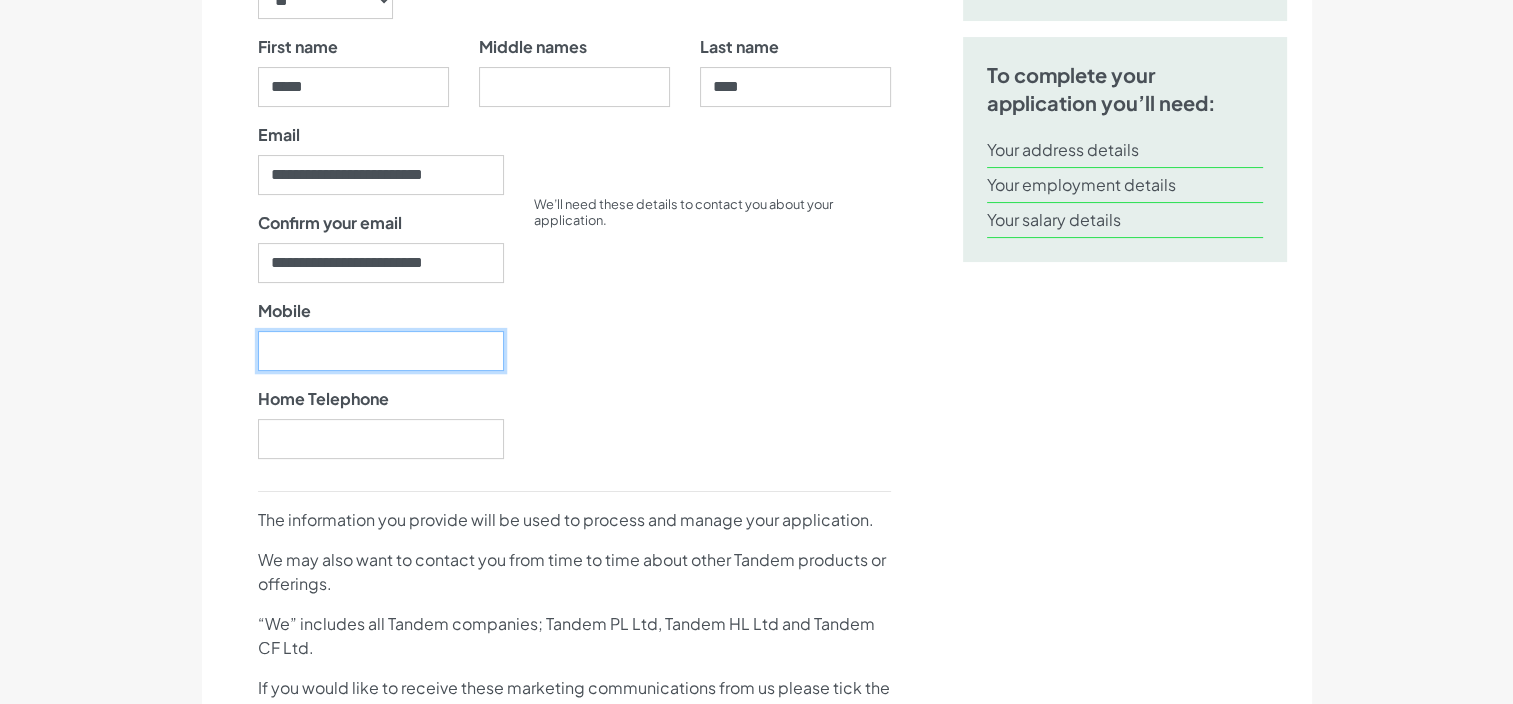 click on "Mobile" at bounding box center (381, 351) 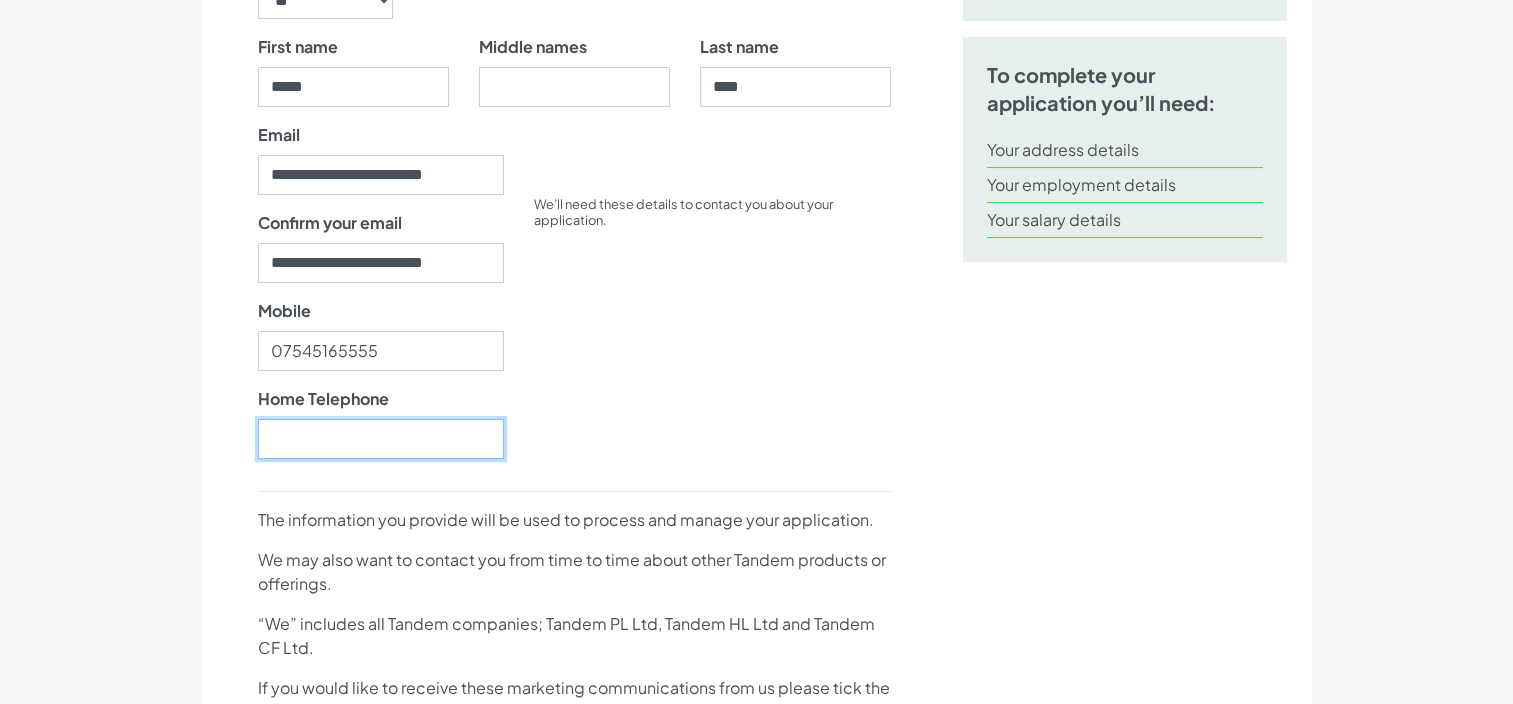 click on "Home Telephone" at bounding box center [381, 439] 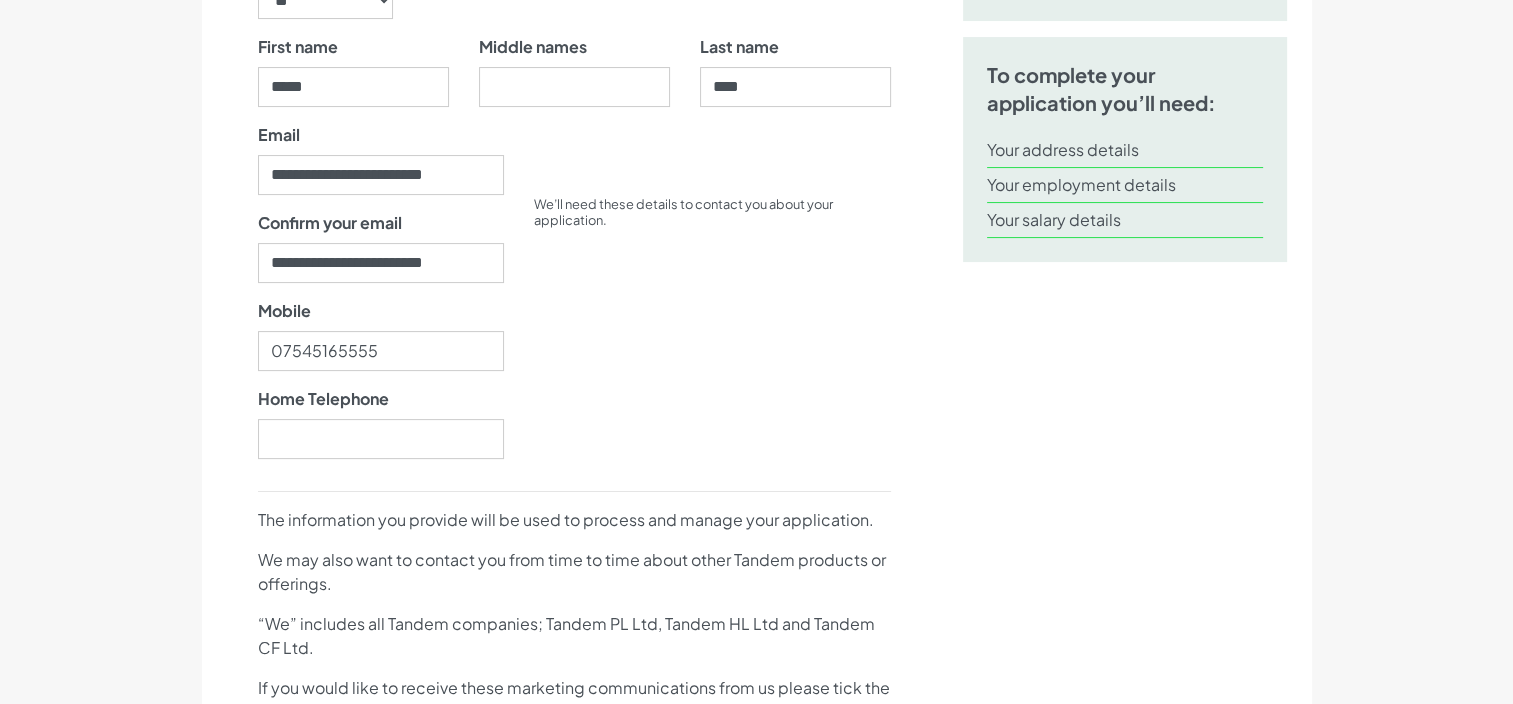 click on "We’ll need these details to contact you about your application." at bounding box center (712, 299) 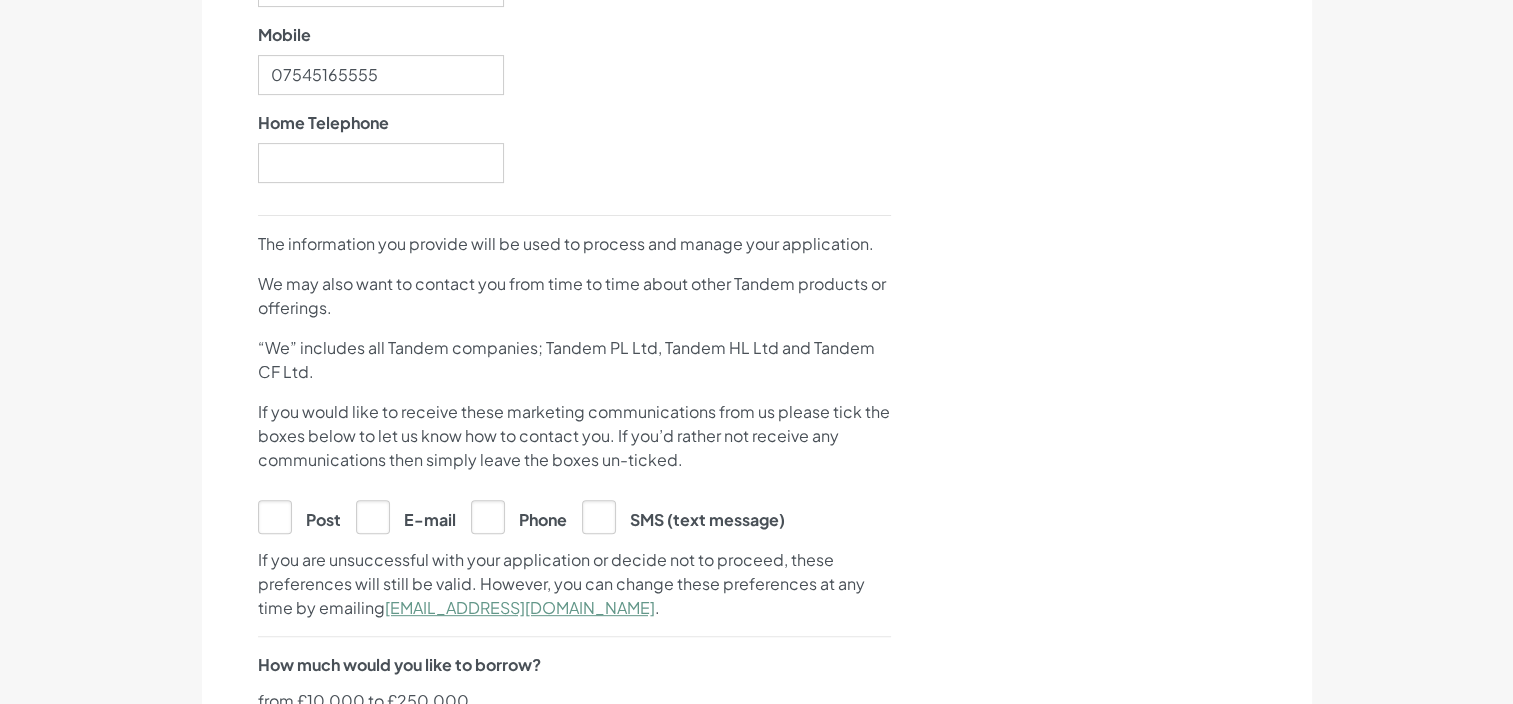 scroll, scrollTop: 800, scrollLeft: 0, axis: vertical 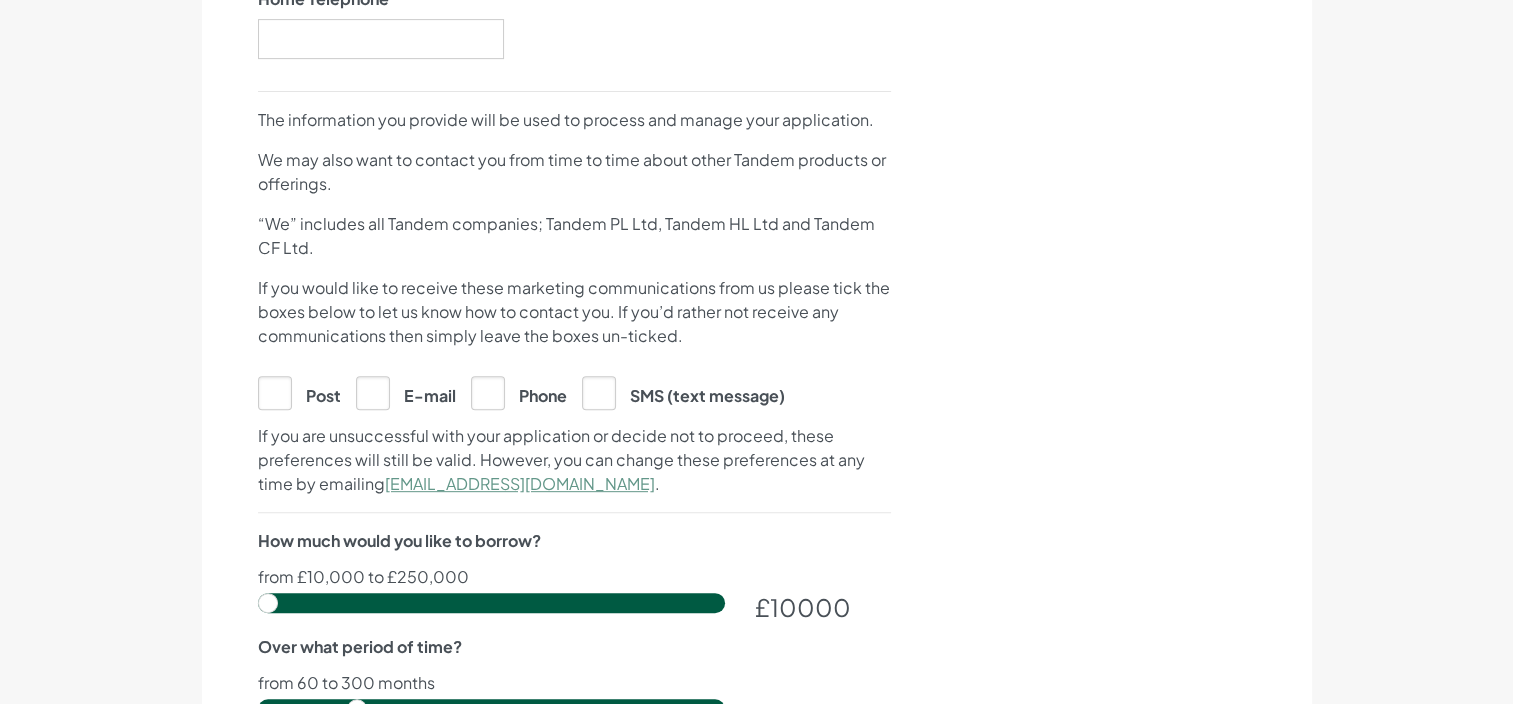 drag, startPoint x: 384, startPoint y: 384, endPoint x: 368, endPoint y: 381, distance: 16.27882 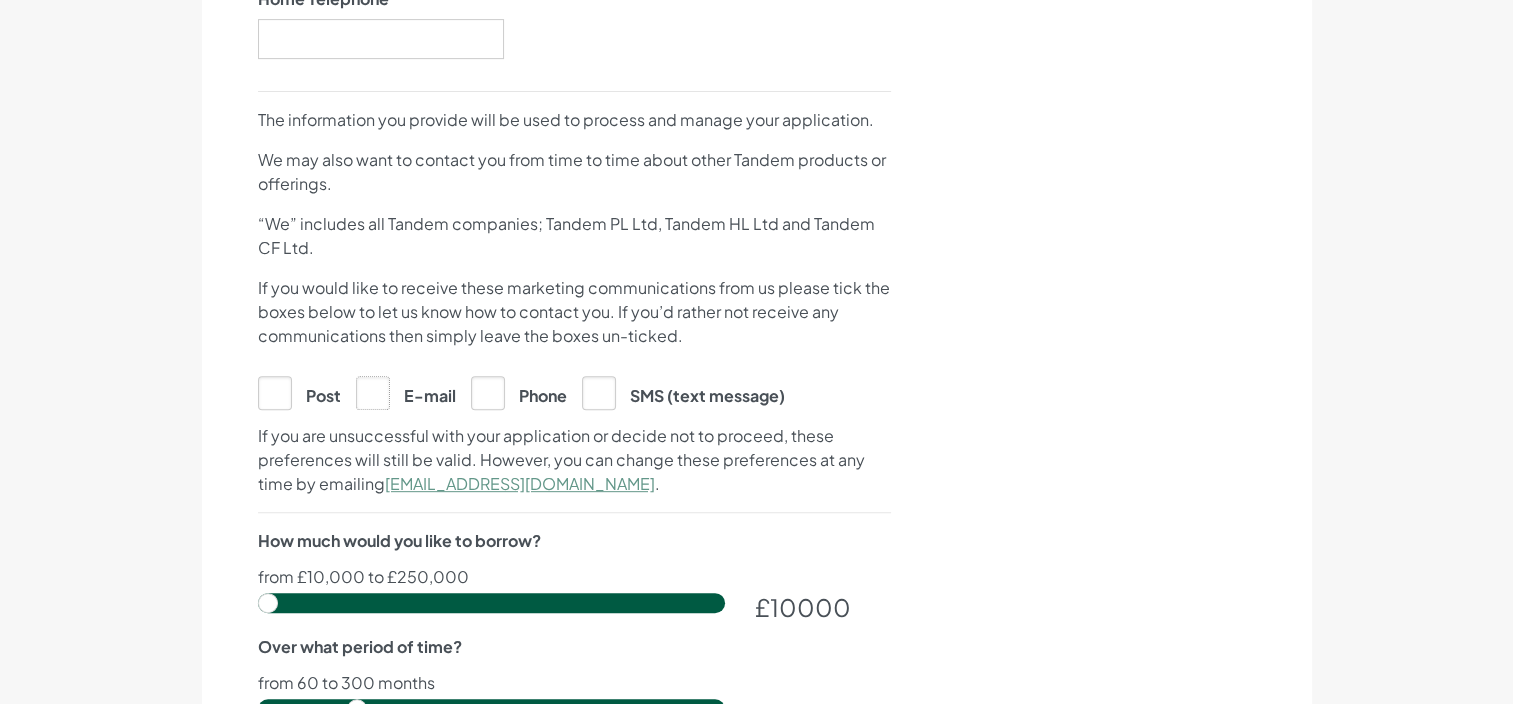 click on "E-mail" at bounding box center [-9637, 392] 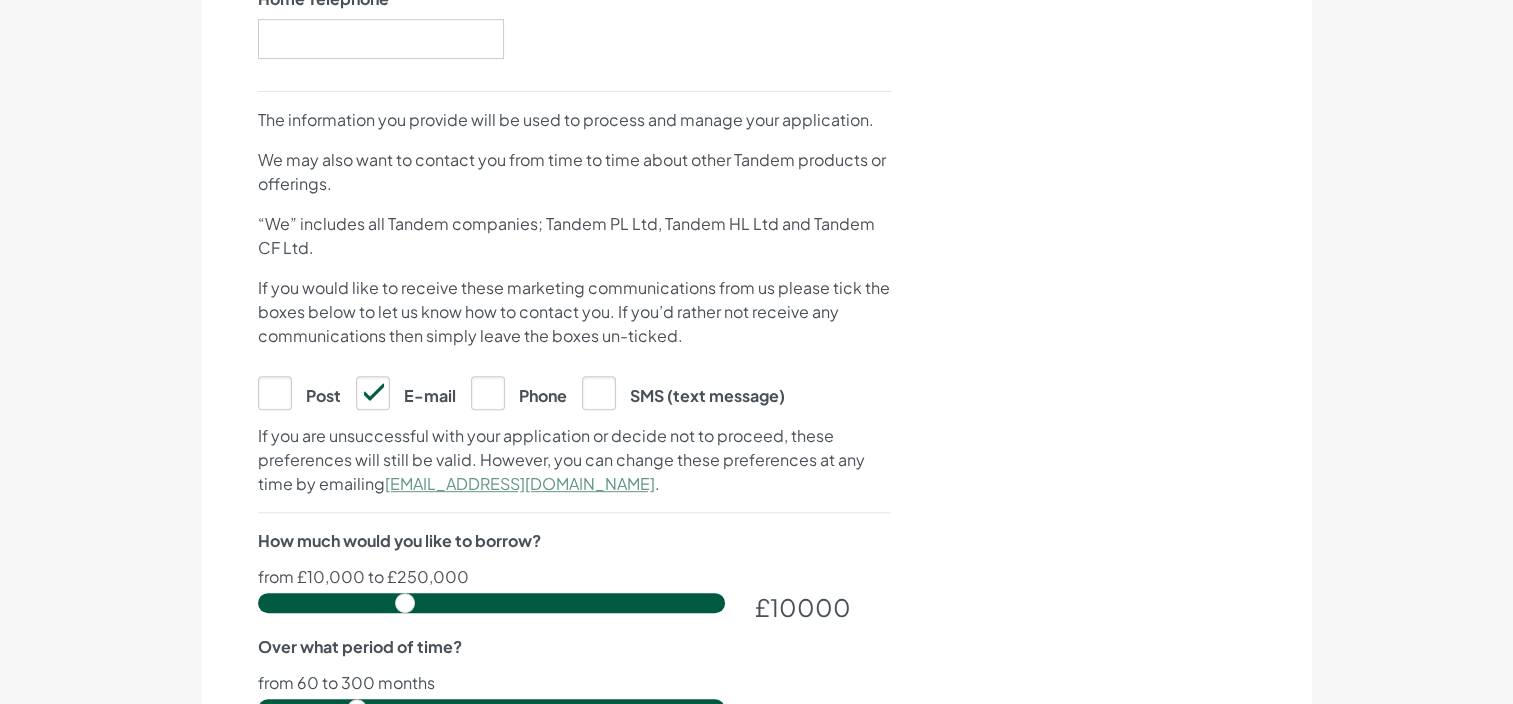 type on "83500" 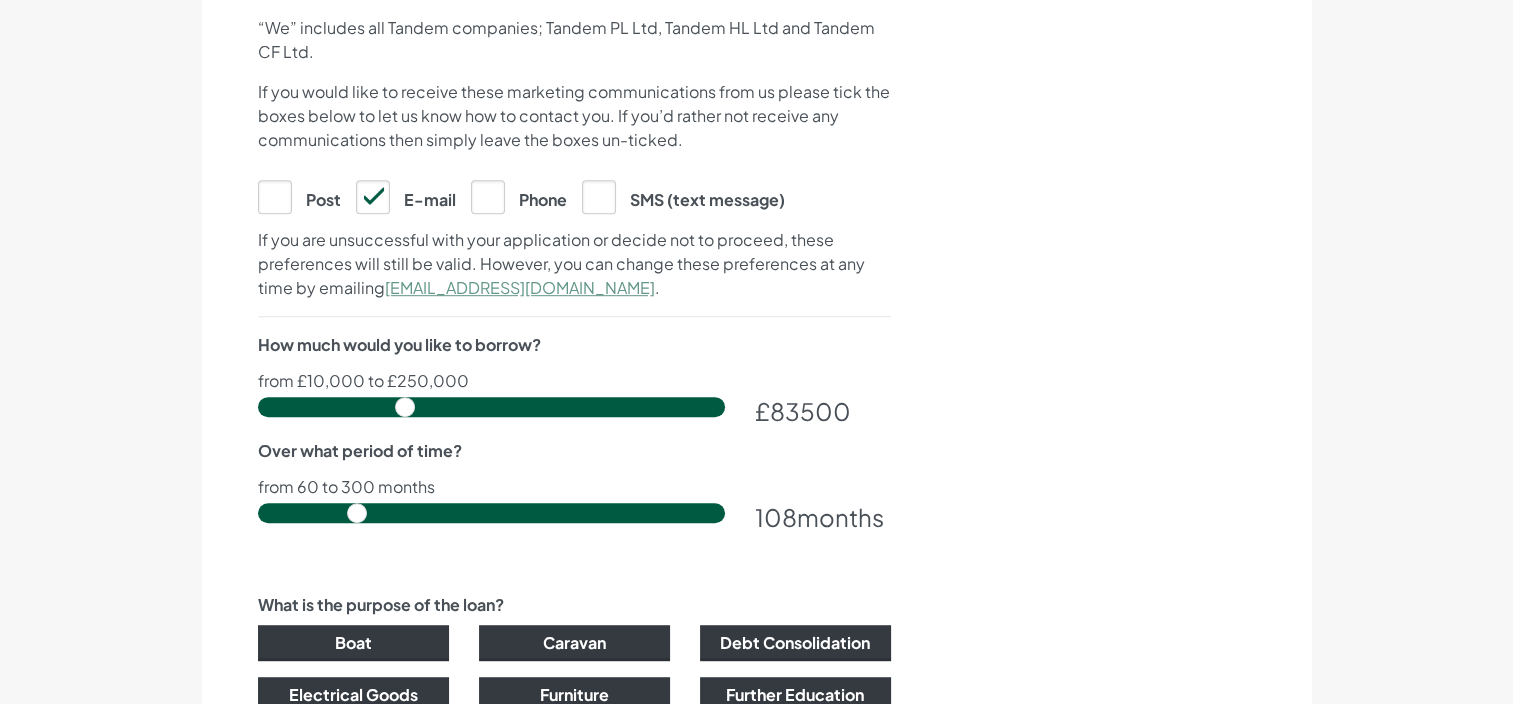 scroll, scrollTop: 1000, scrollLeft: 0, axis: vertical 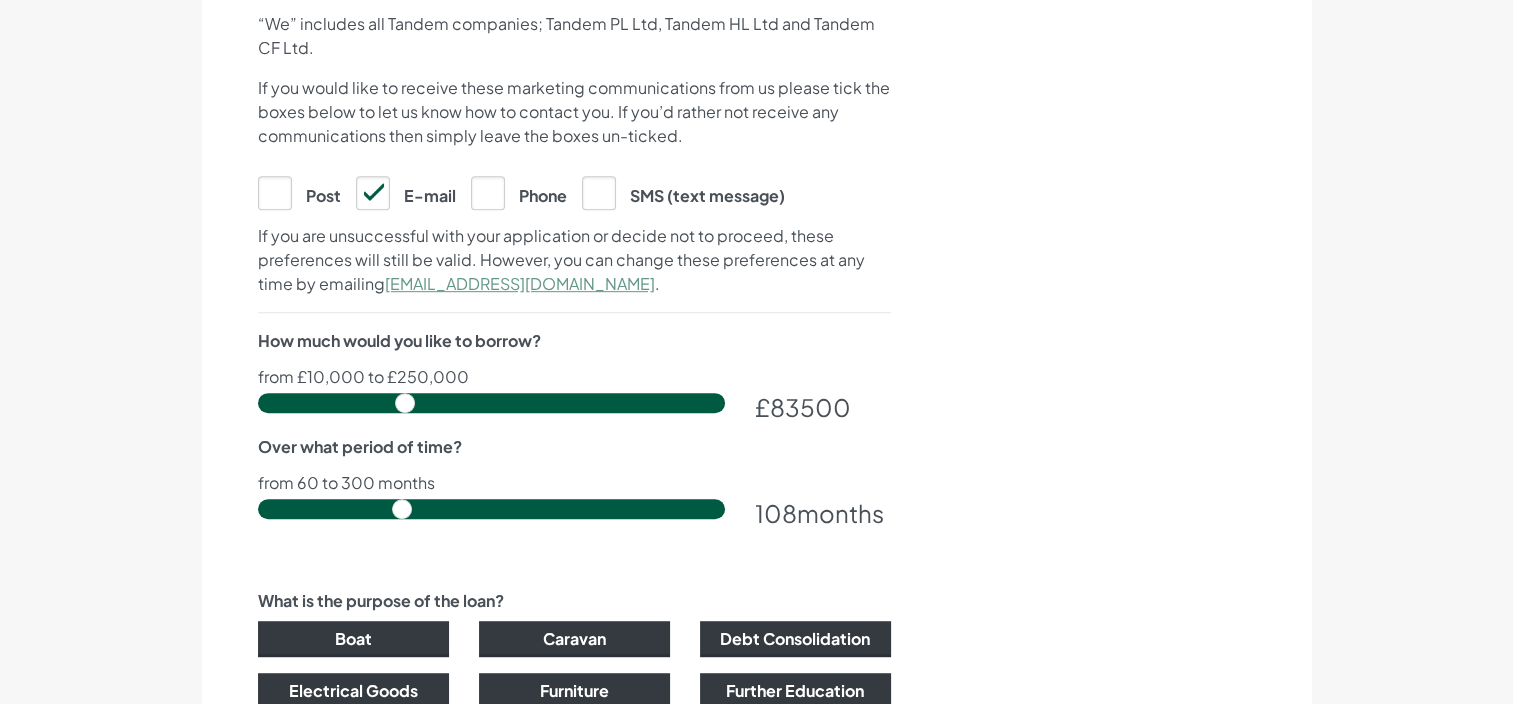 type on "132" 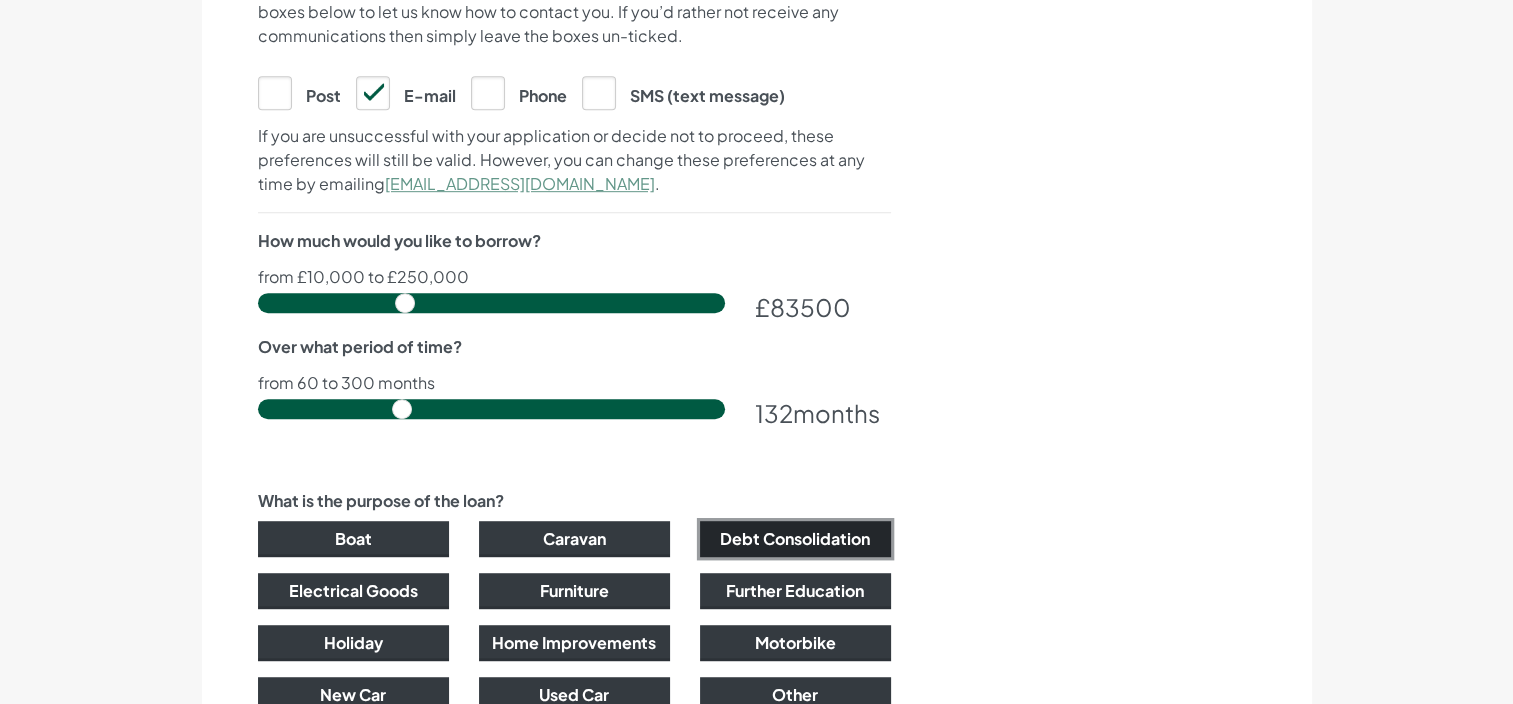 click on "Debt Consolidation" at bounding box center (795, 539) 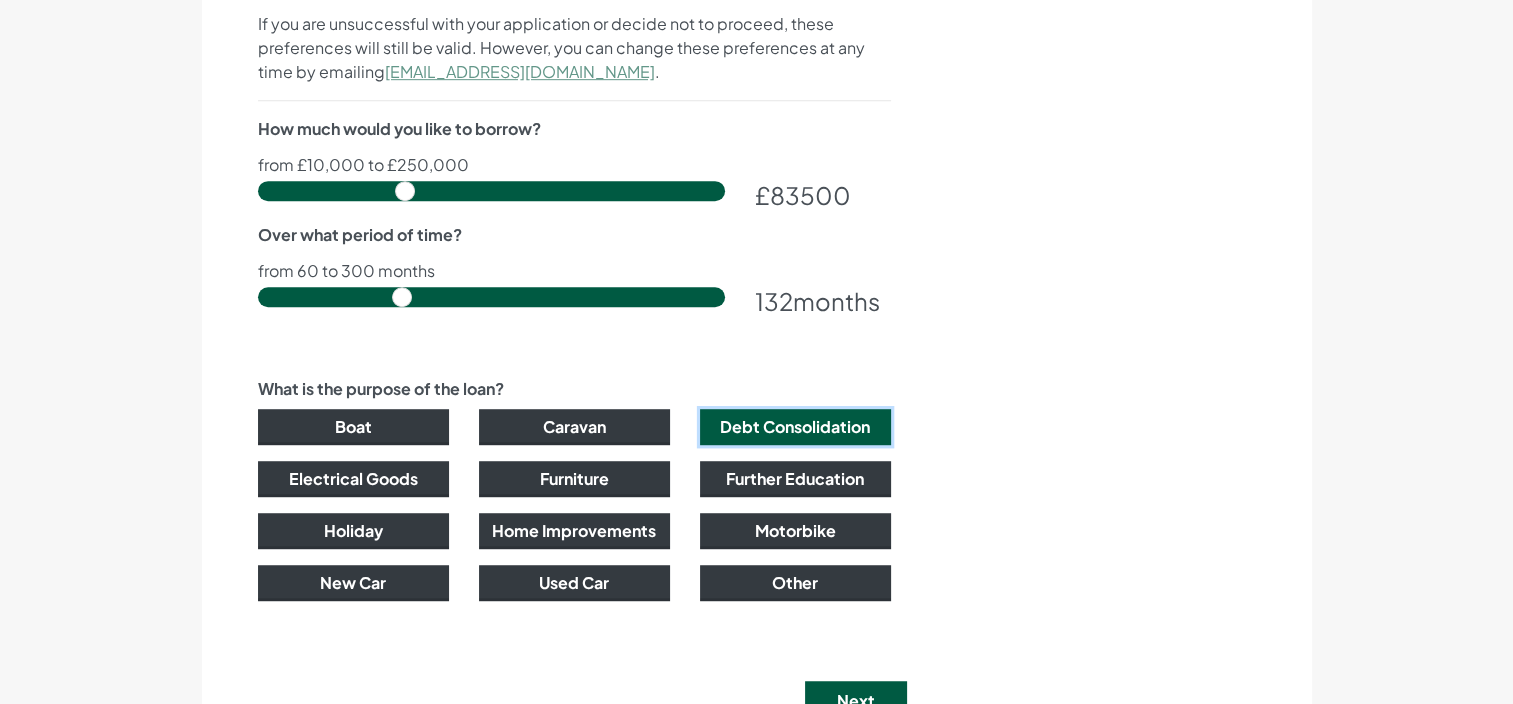scroll, scrollTop: 1400, scrollLeft: 0, axis: vertical 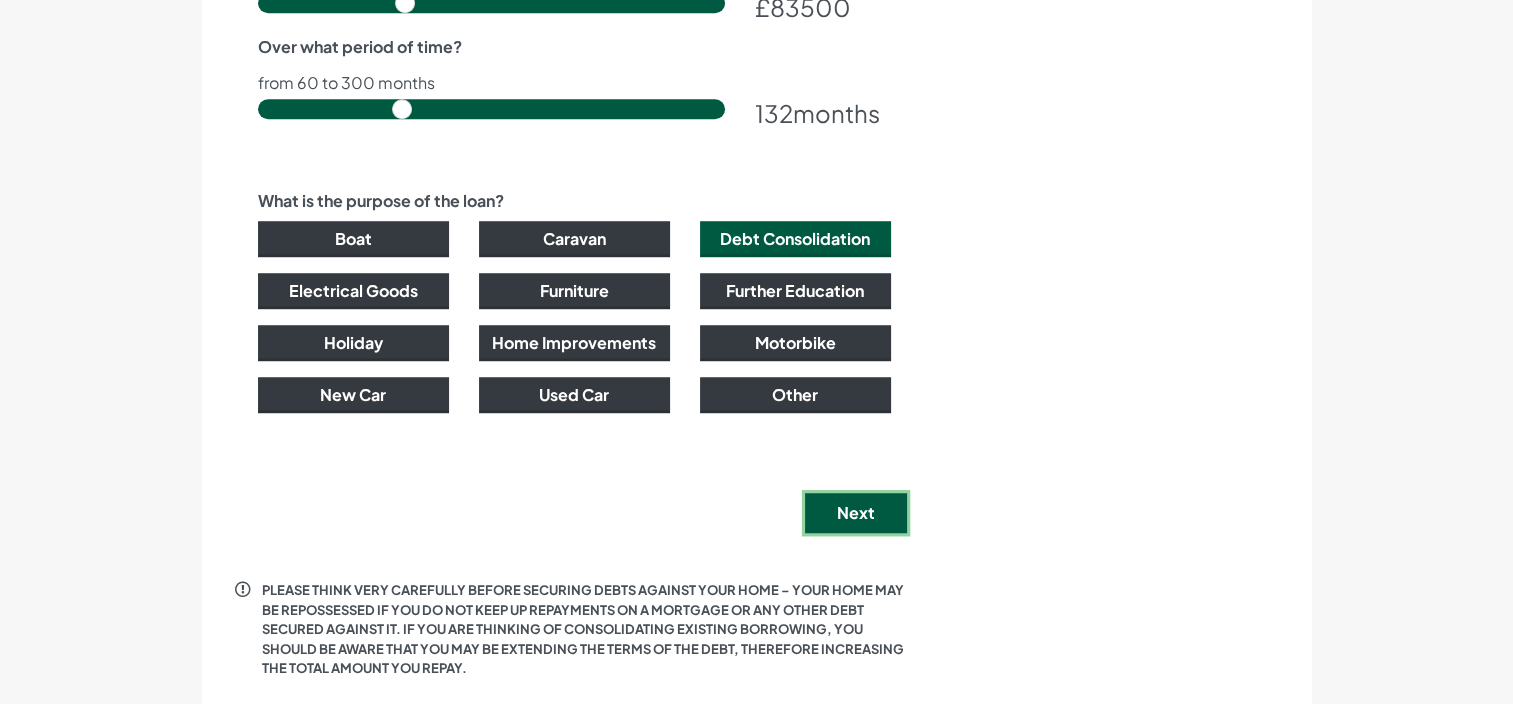 click on "Next" at bounding box center (856, 513) 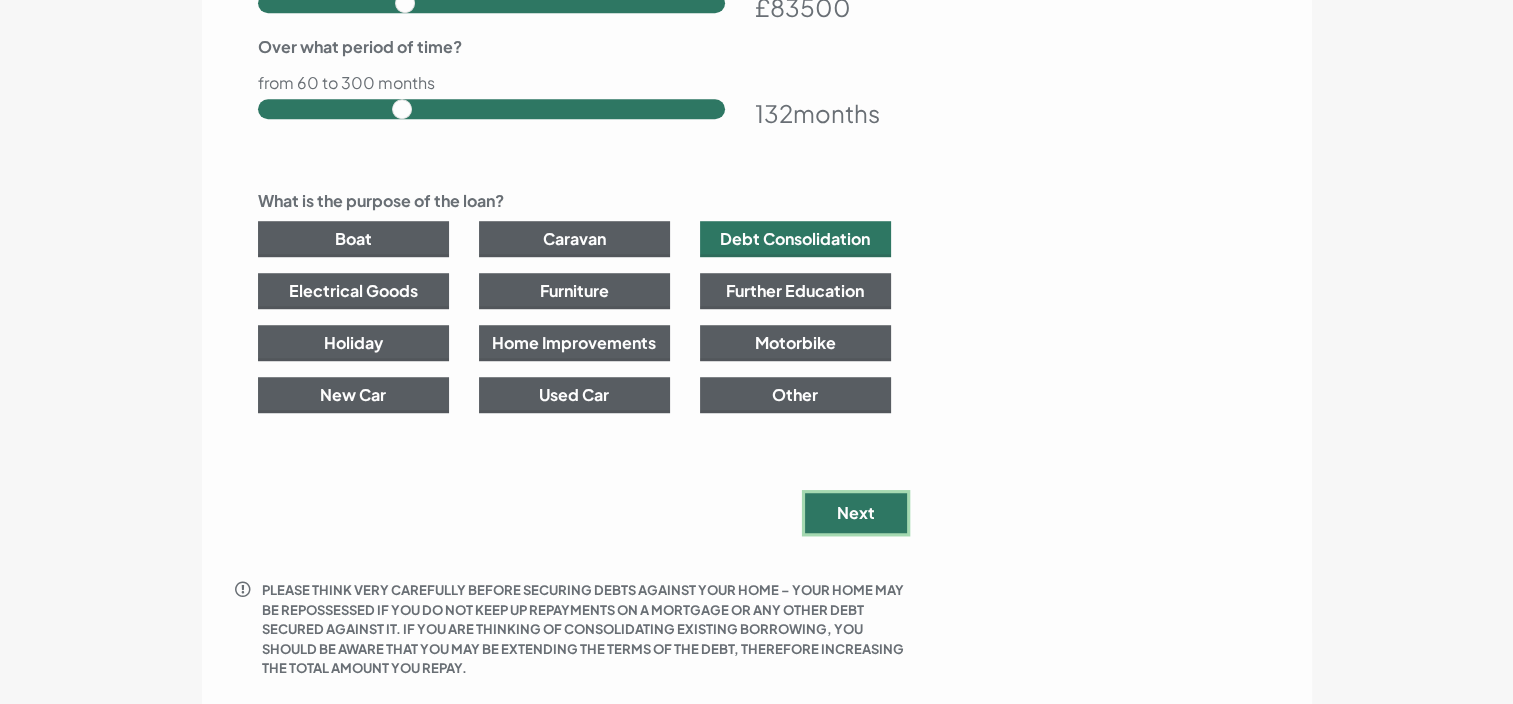 scroll, scrollTop: 0, scrollLeft: 0, axis: both 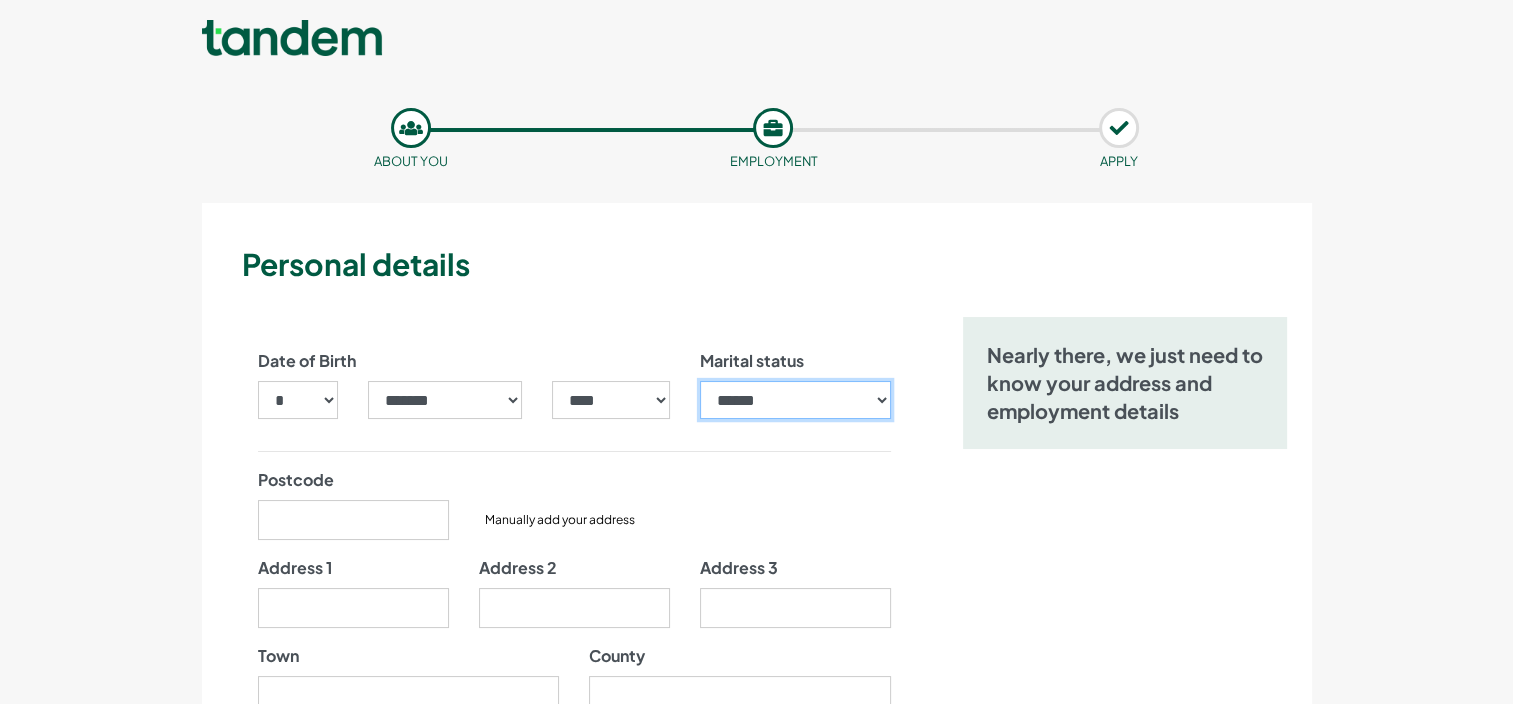 click on "**********" at bounding box center [795, 400] 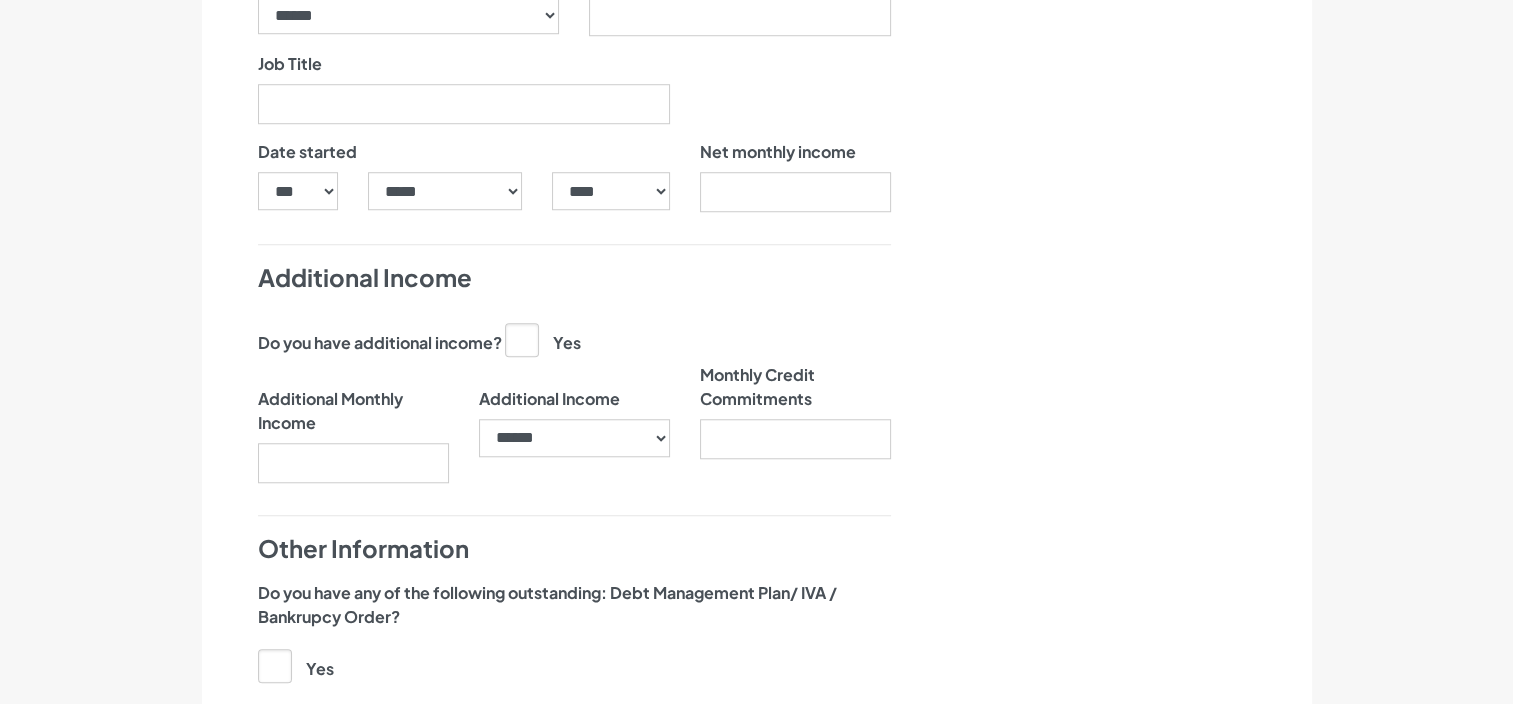 scroll, scrollTop: 1326, scrollLeft: 0, axis: vertical 